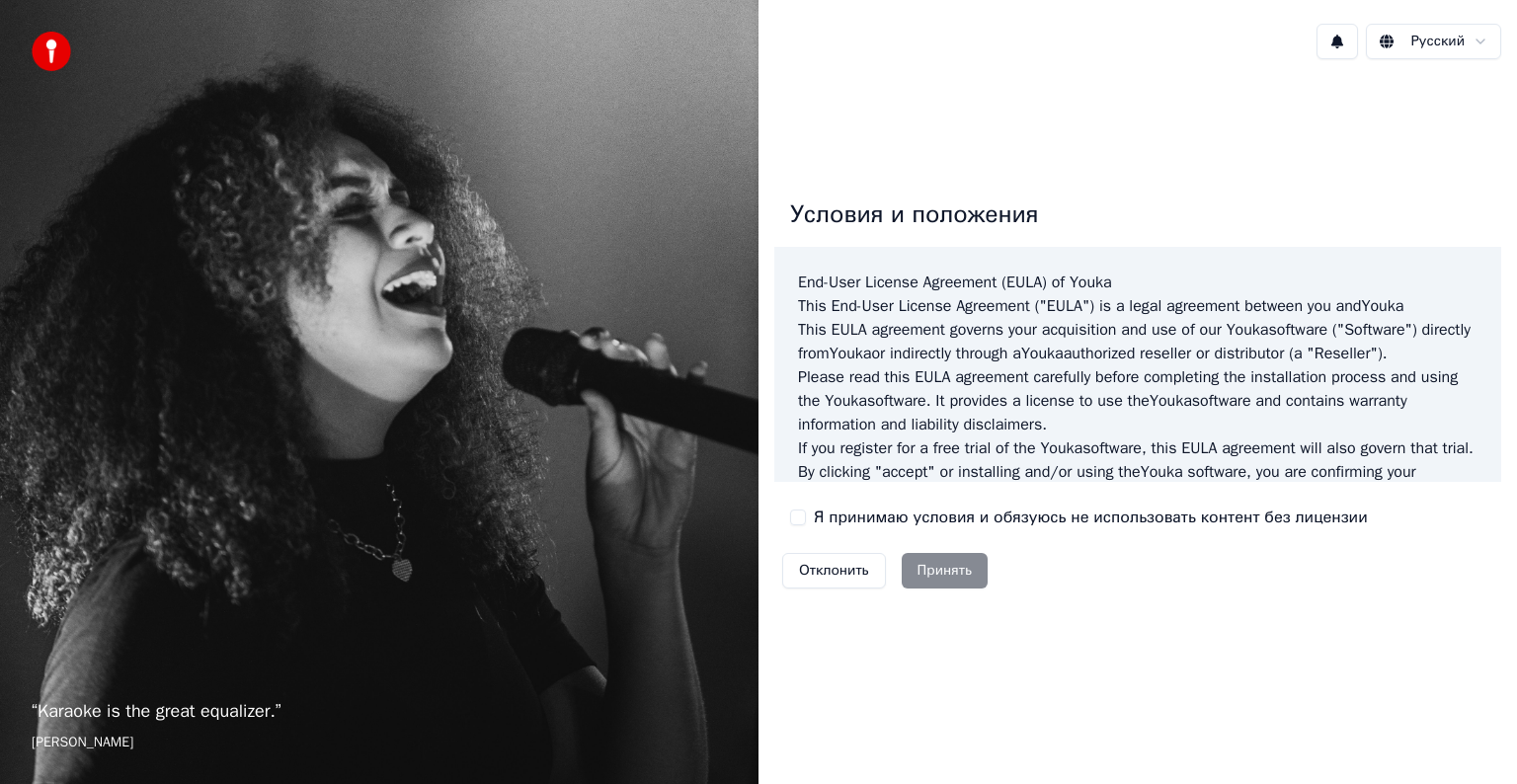 scroll, scrollTop: 0, scrollLeft: 0, axis: both 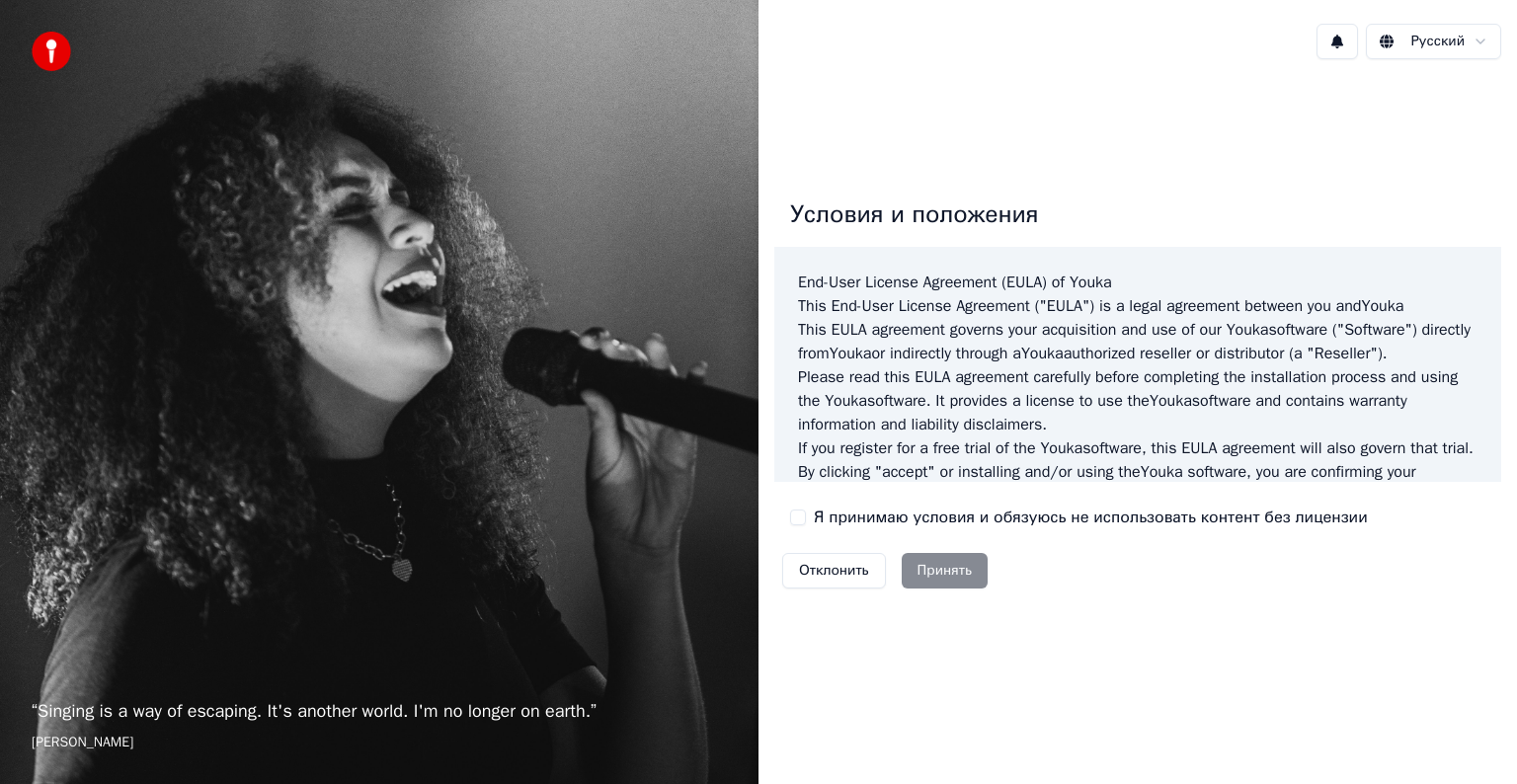 click on "Я принимаю условия и обязуюсь не использовать контент без лицензии" at bounding box center (1090, 517) 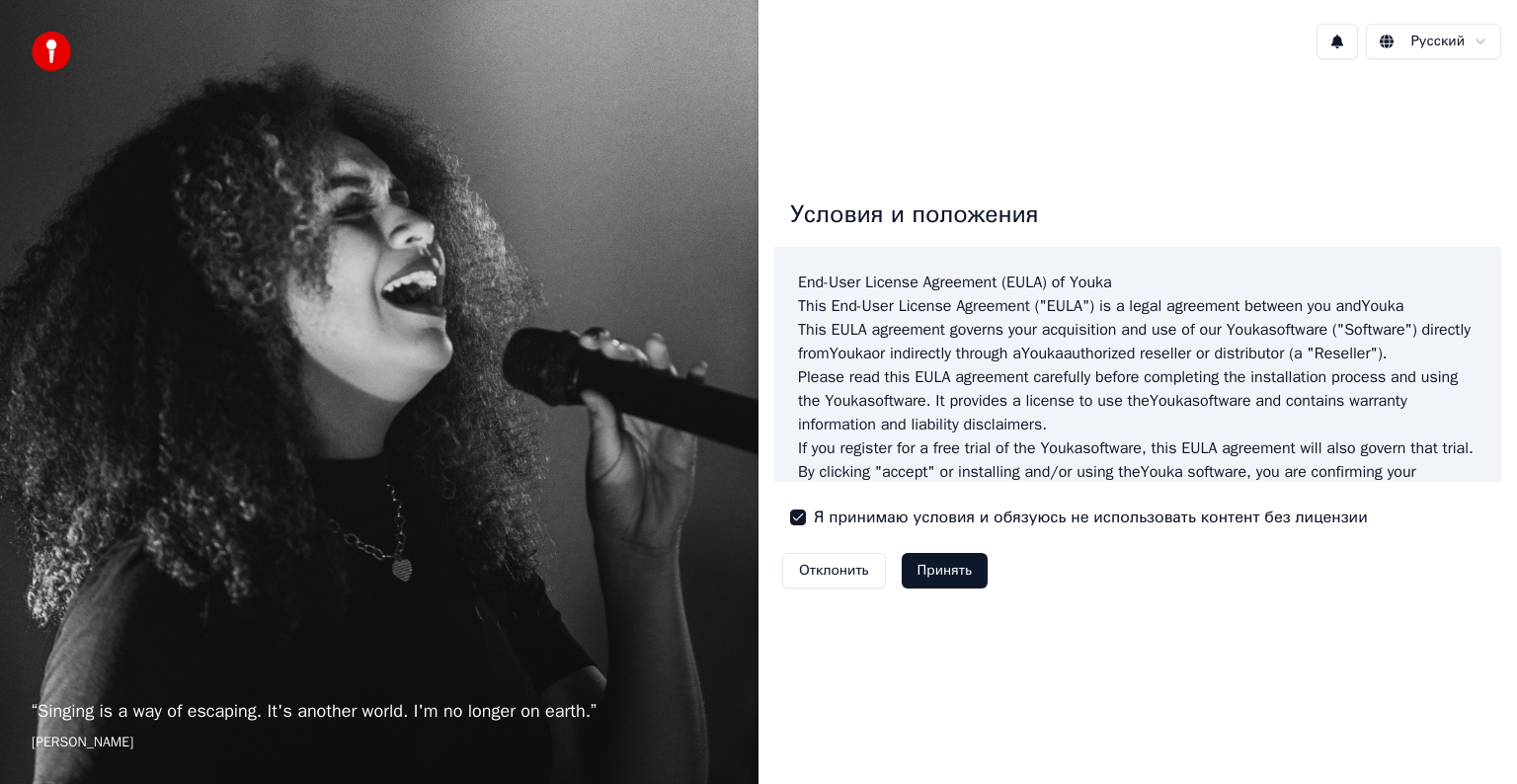 click on "Принять" at bounding box center (944, 571) 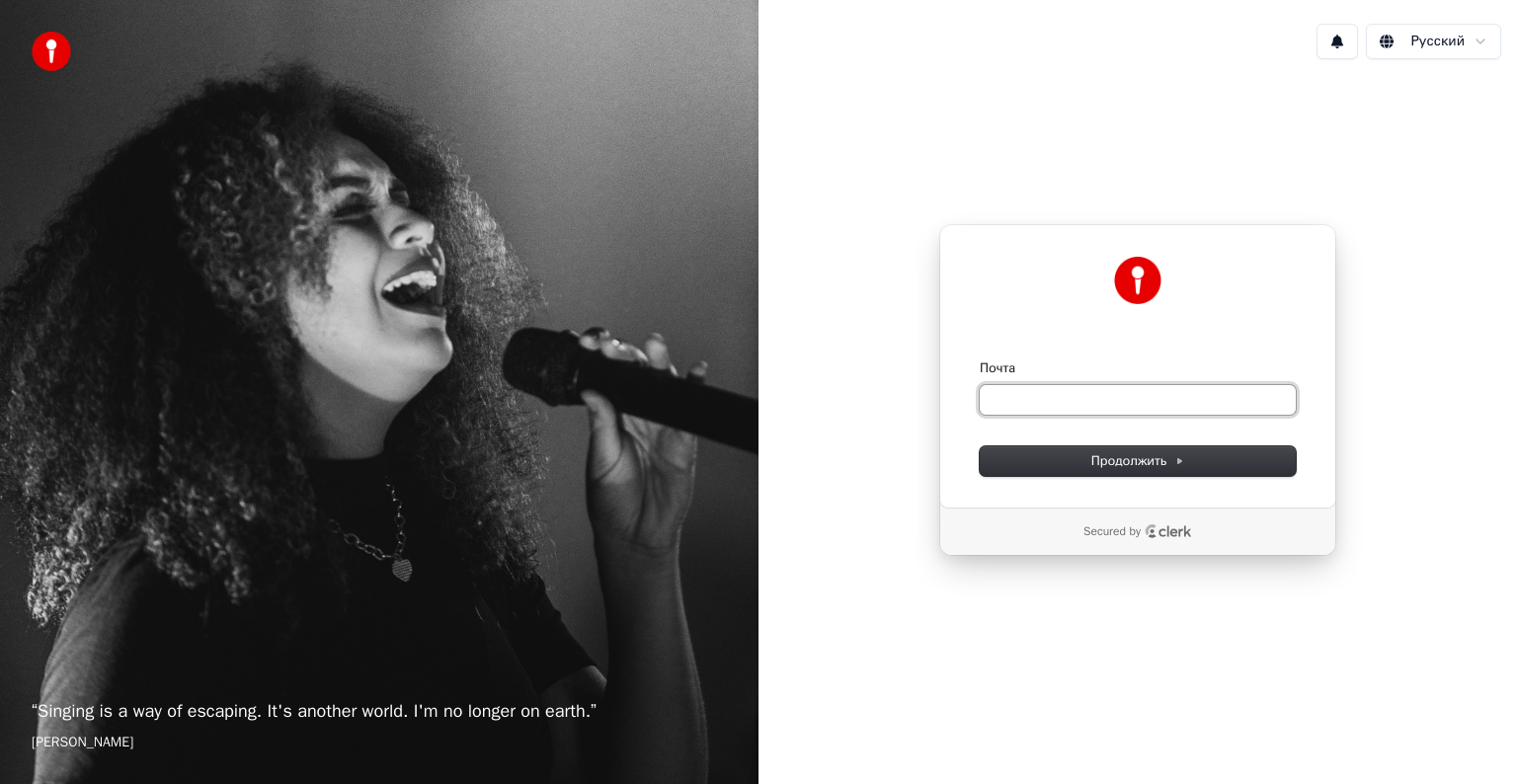 click on "Почта" at bounding box center [1138, 400] 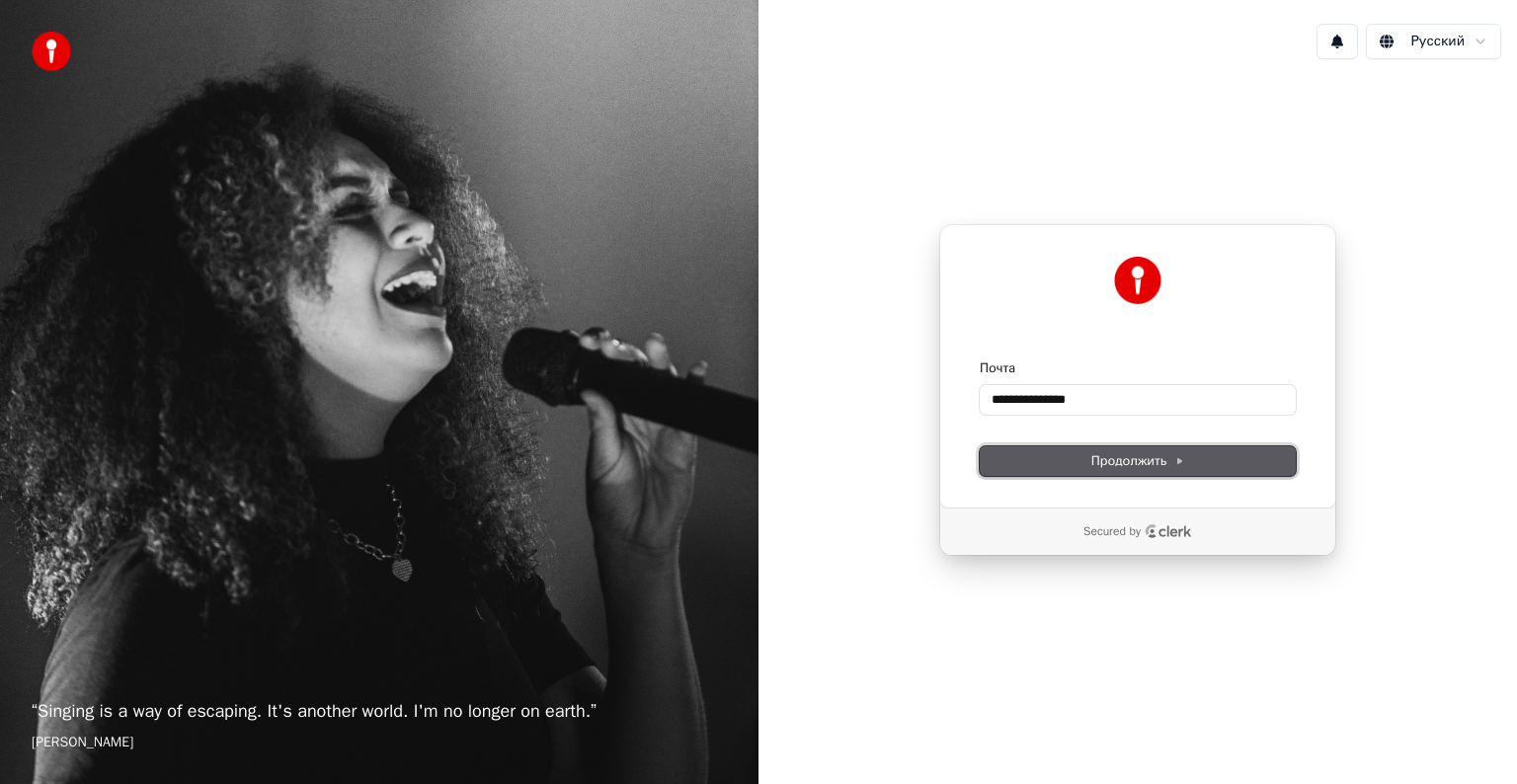 click on "Продолжить" at bounding box center (1138, 461) 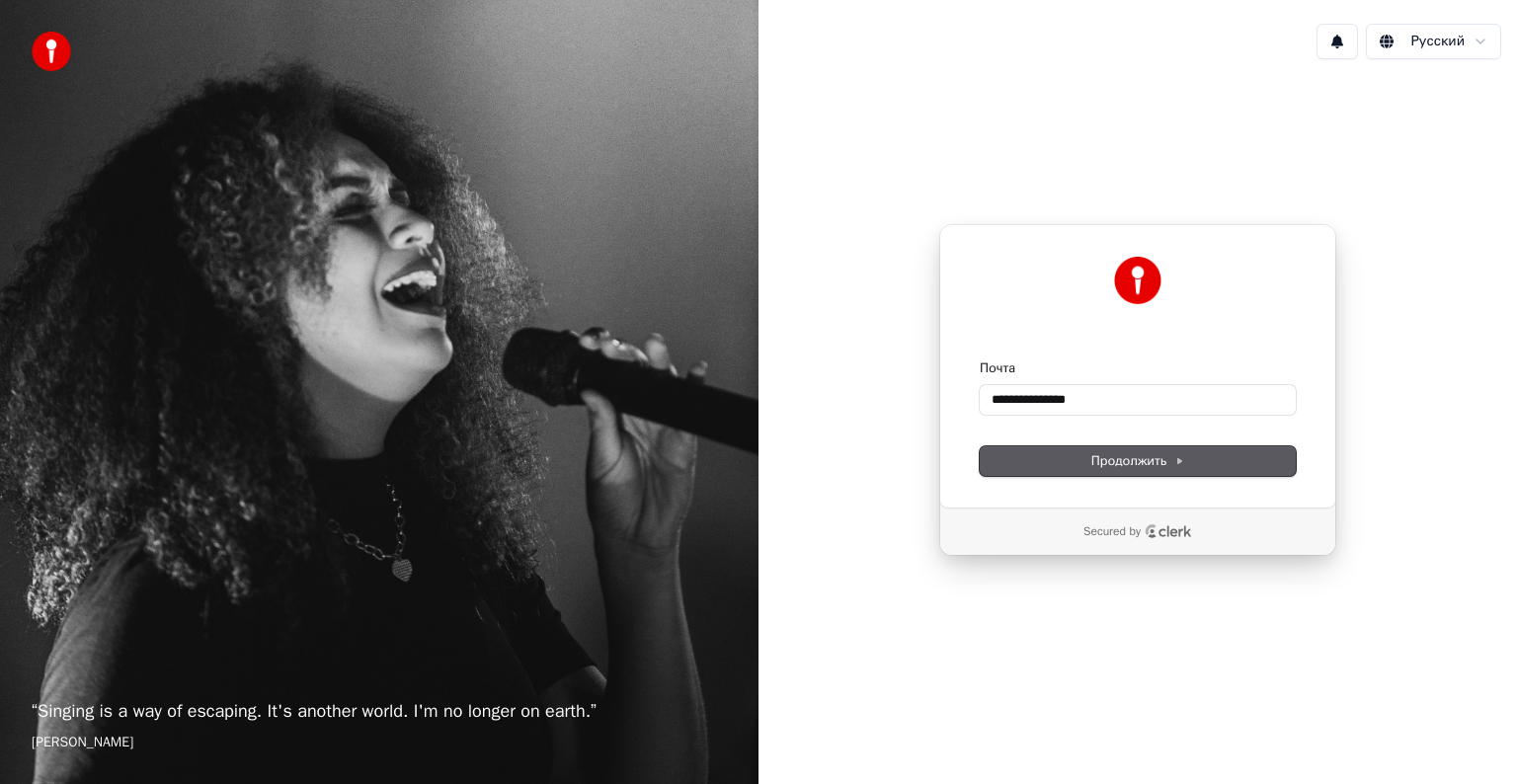 type on "**********" 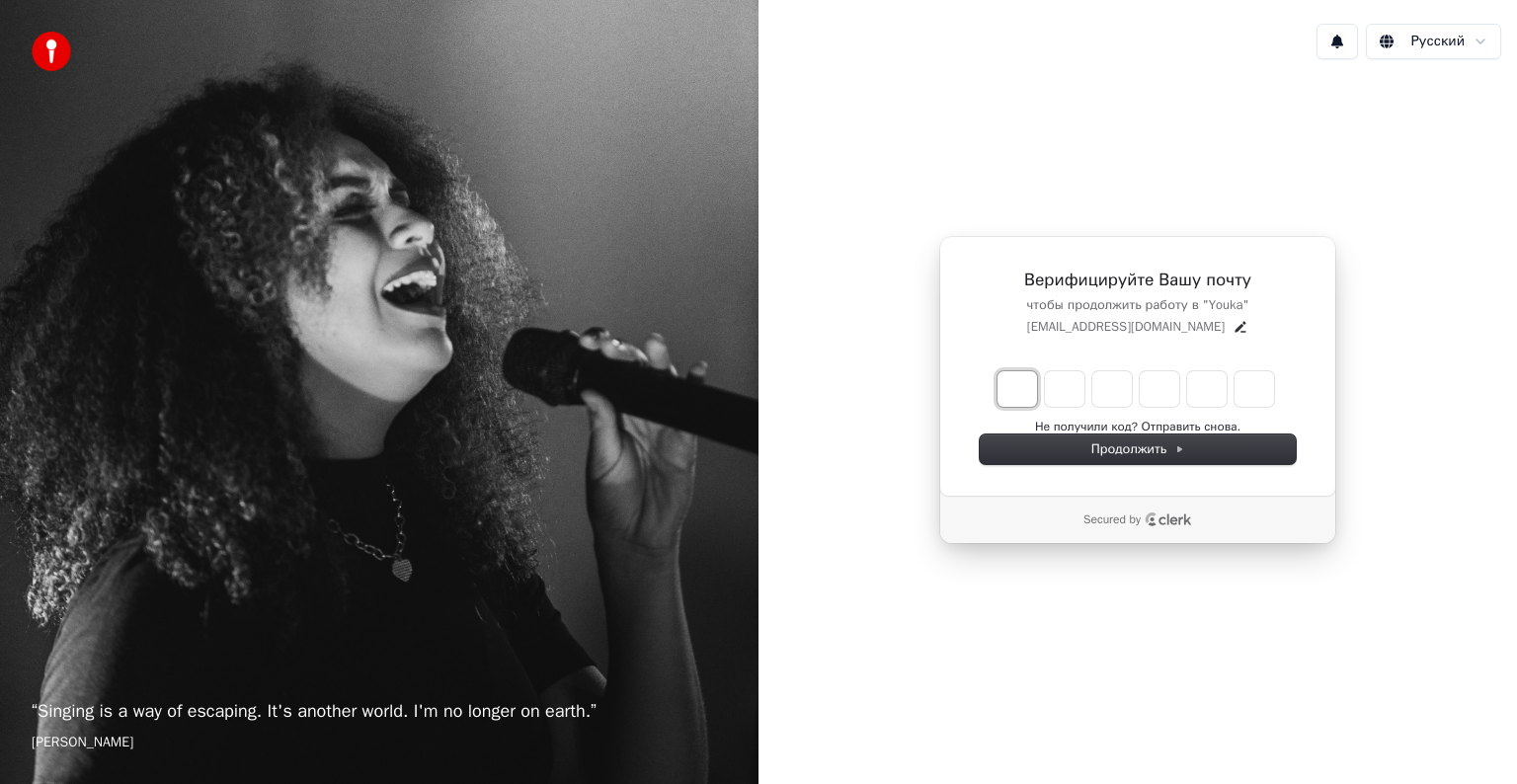 type on "*" 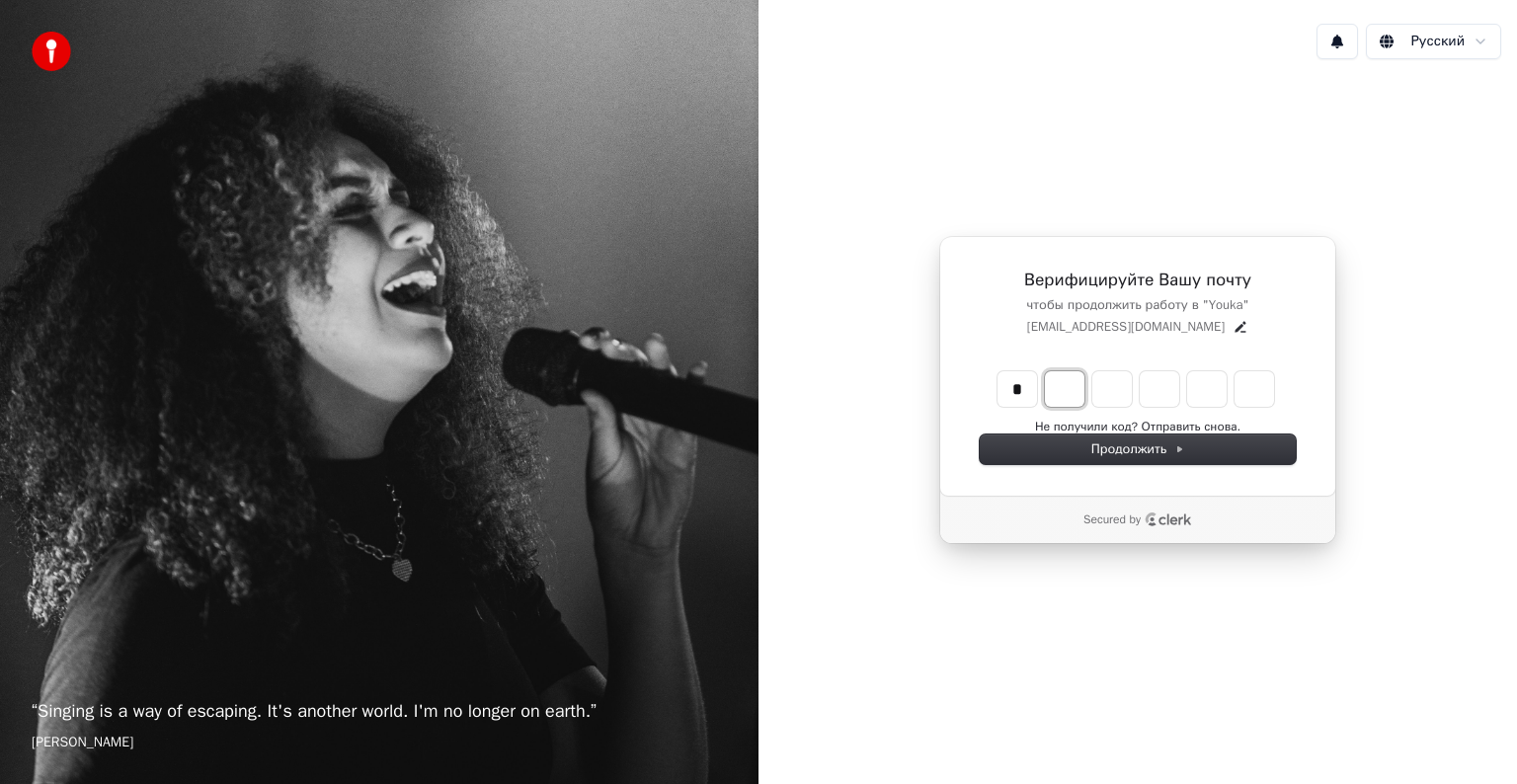 type on "*" 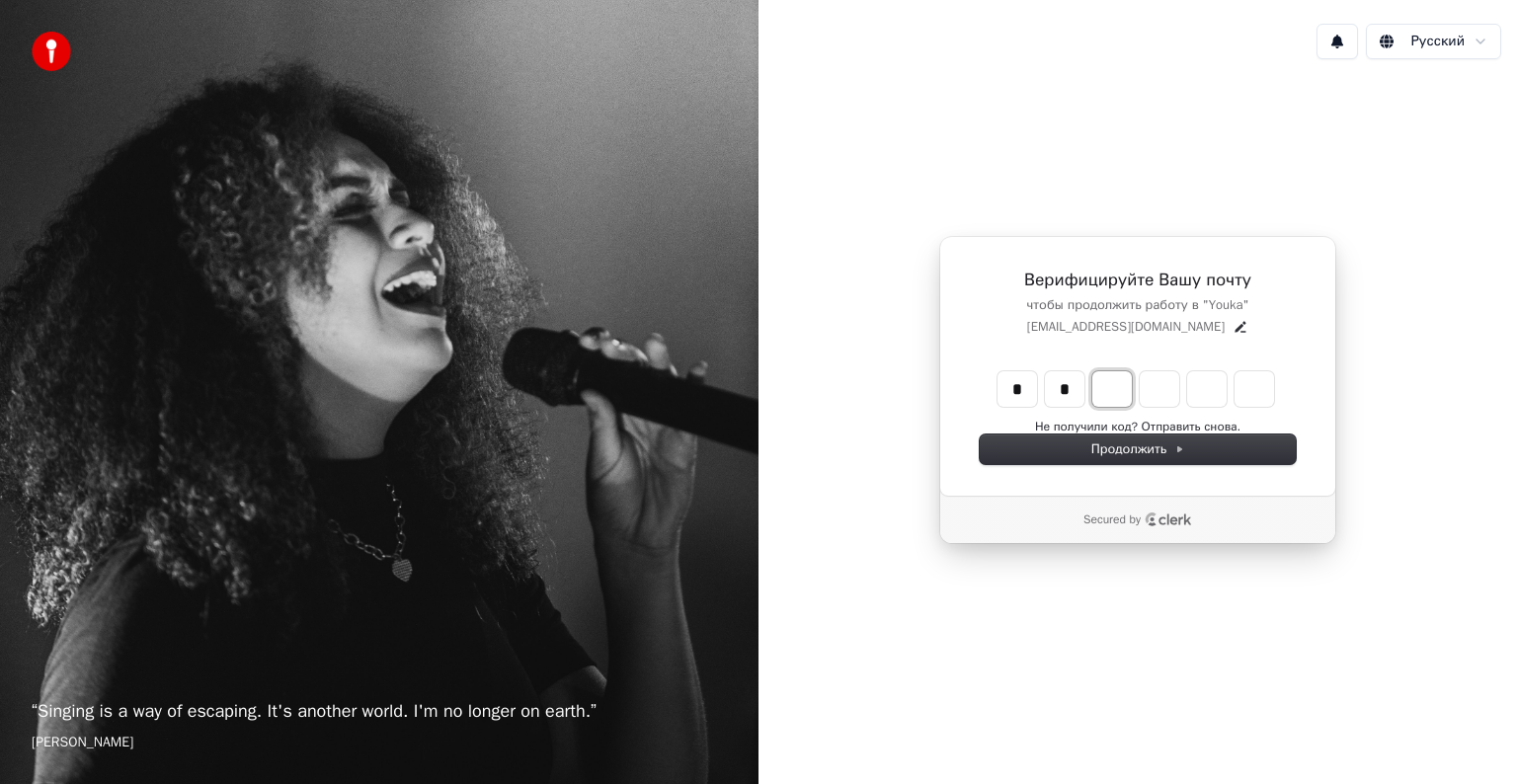 type on "**" 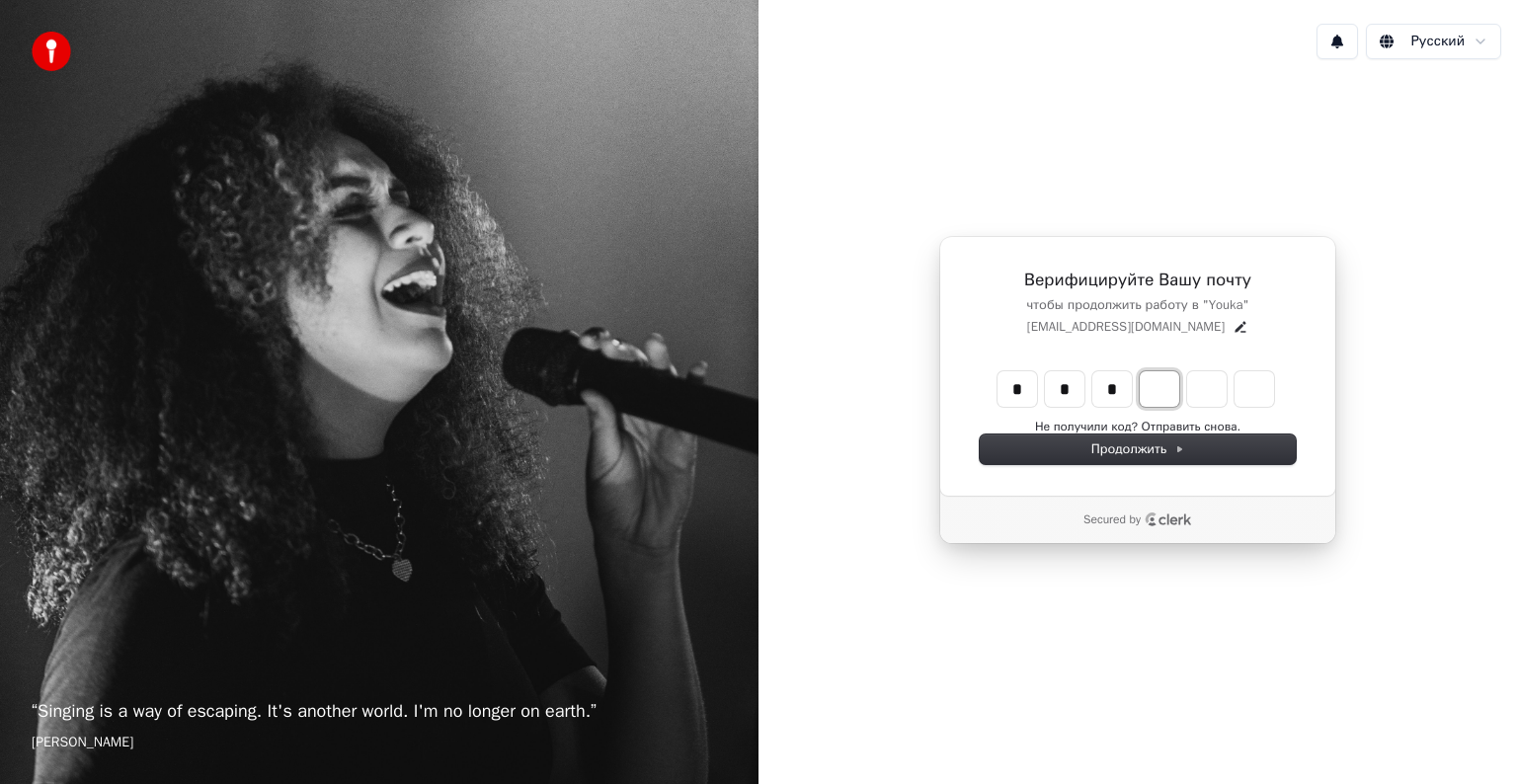 type on "***" 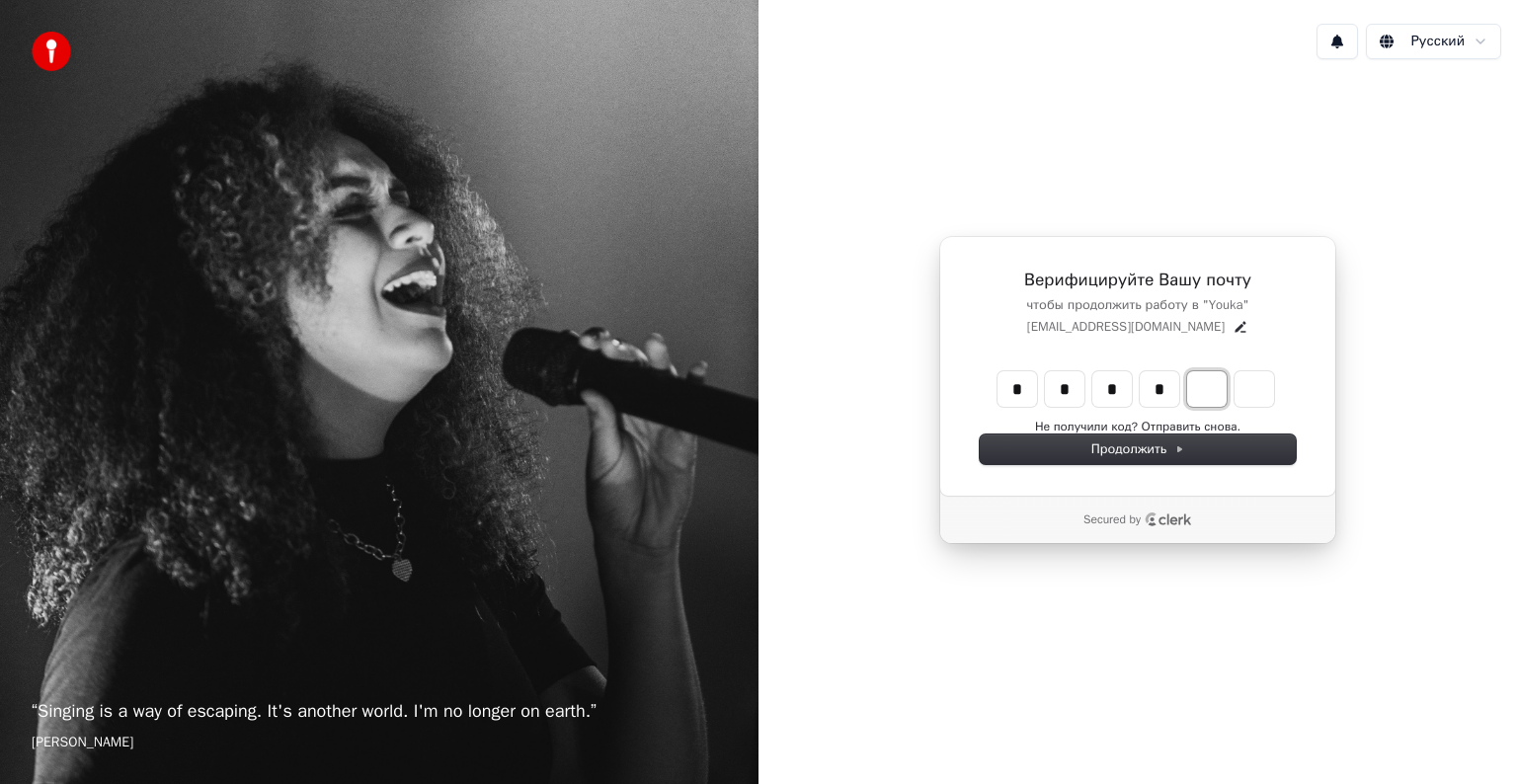 type on "****" 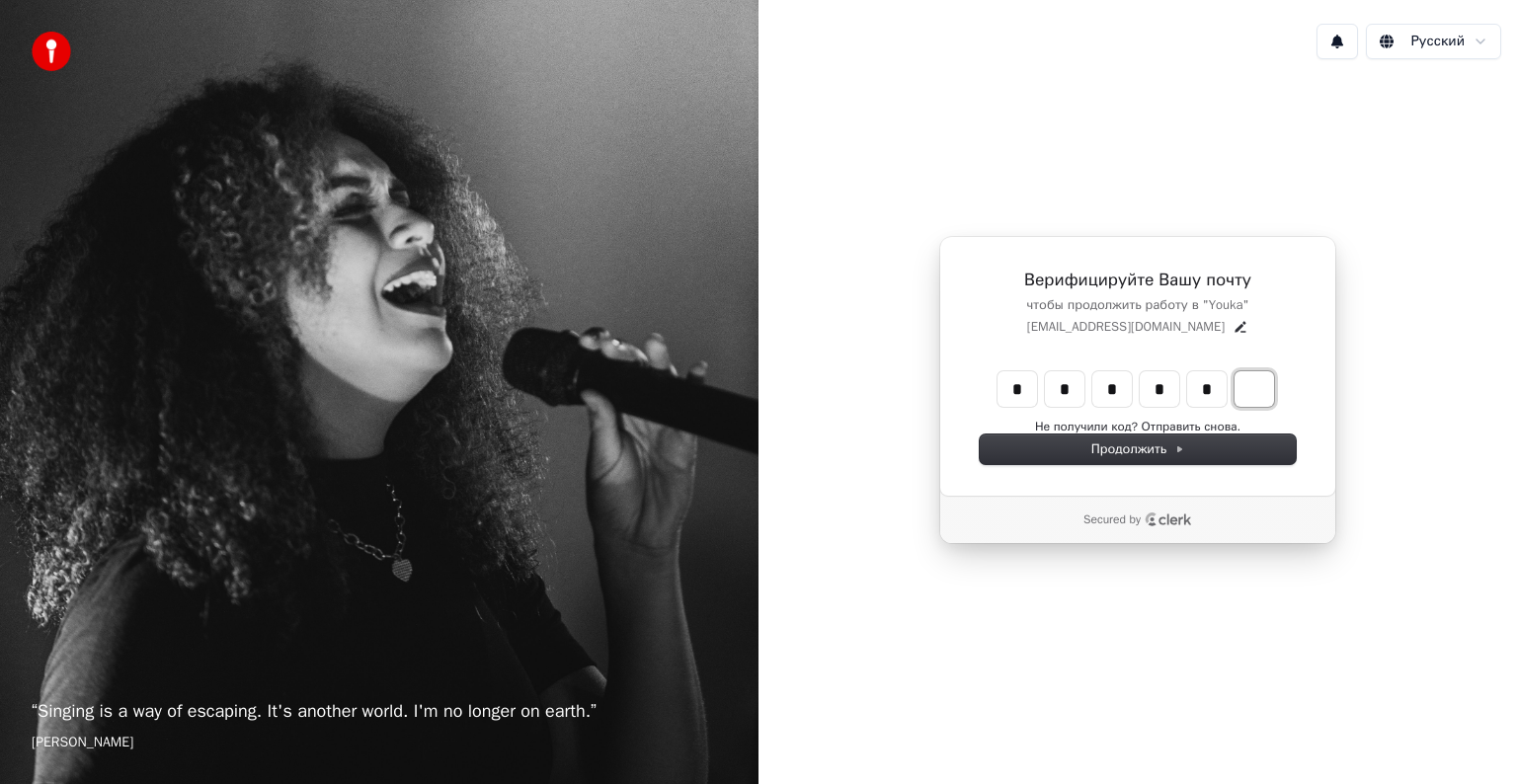 type on "******" 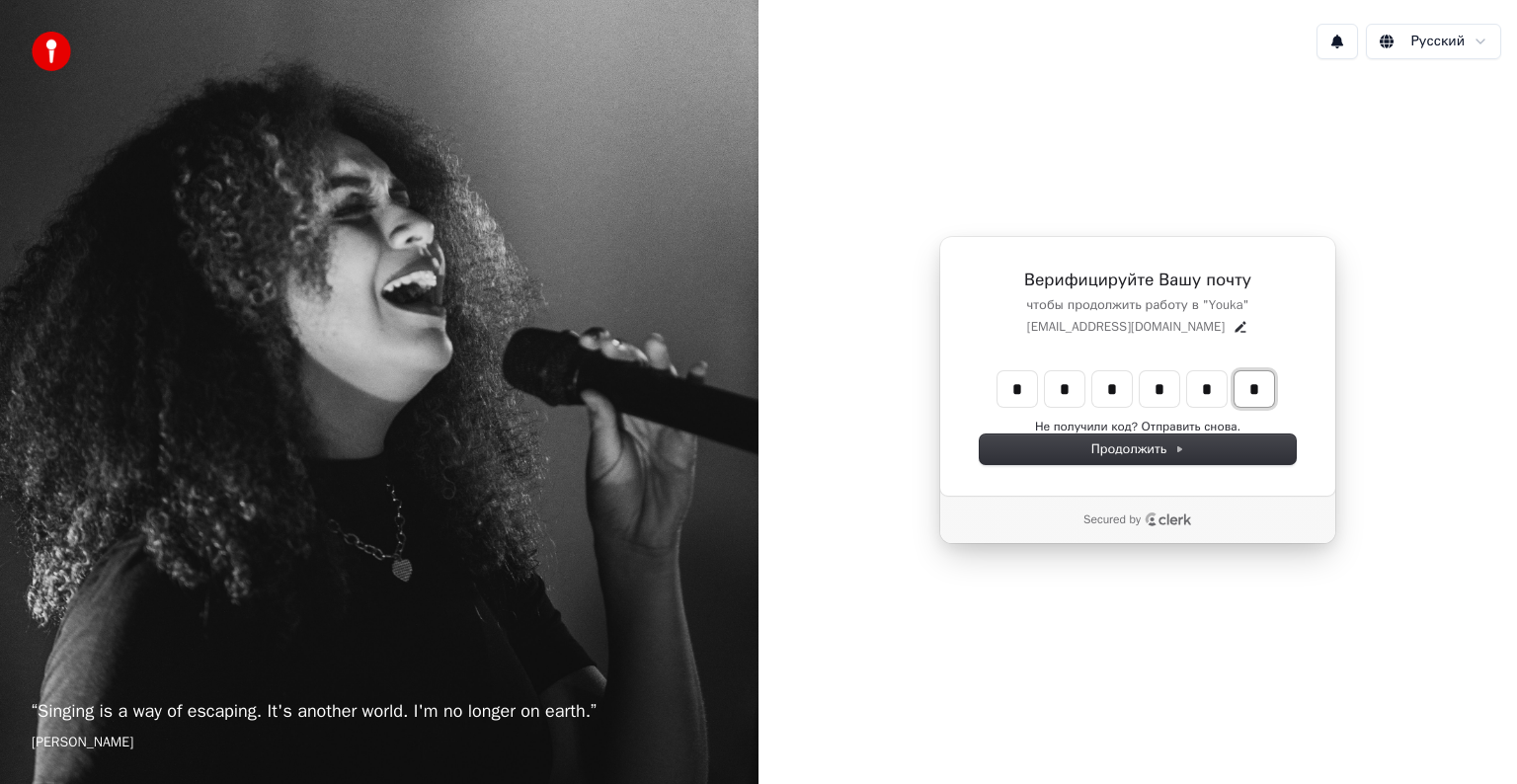 type on "*" 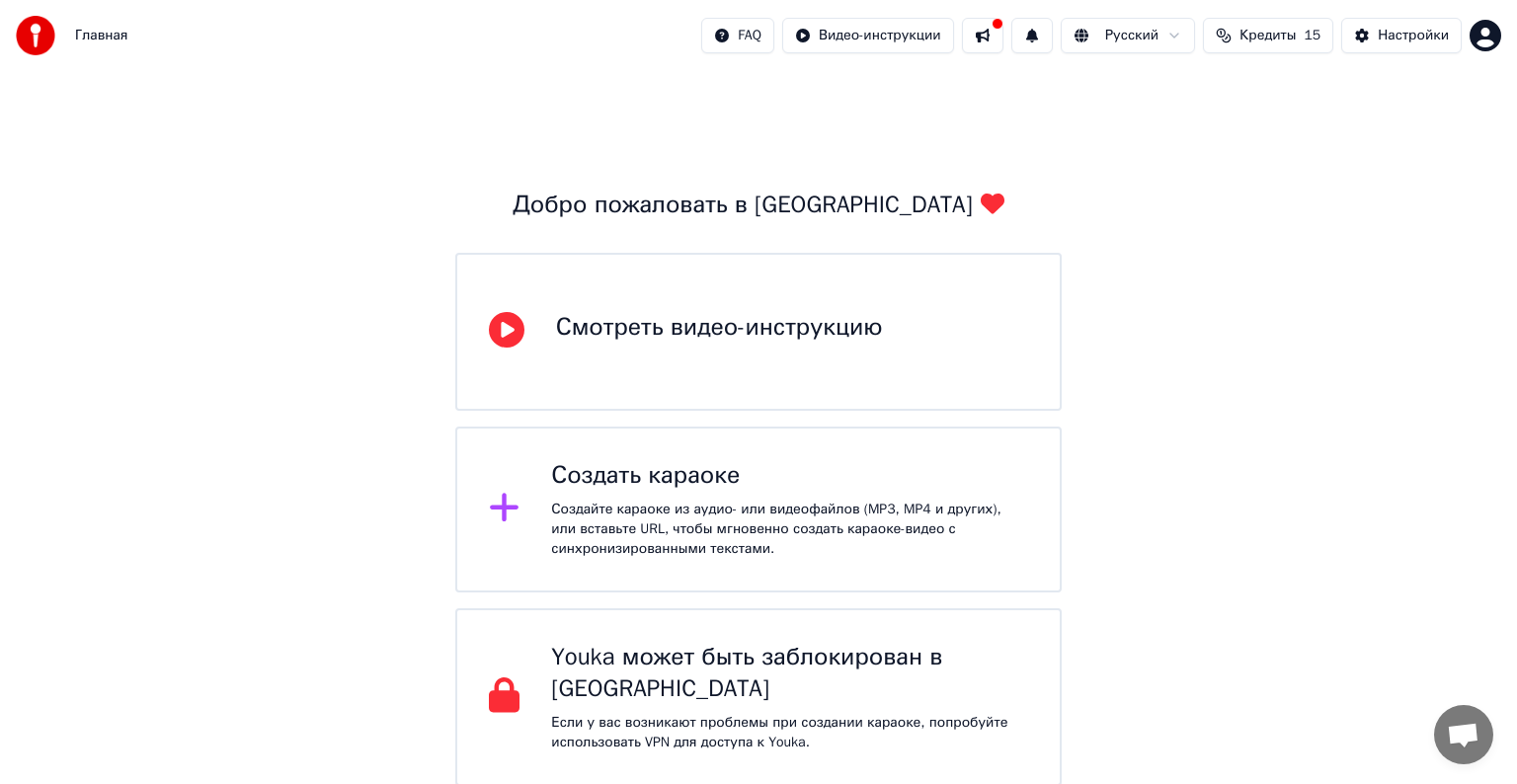 click on "Кредиты 15" at bounding box center (1268, 36) 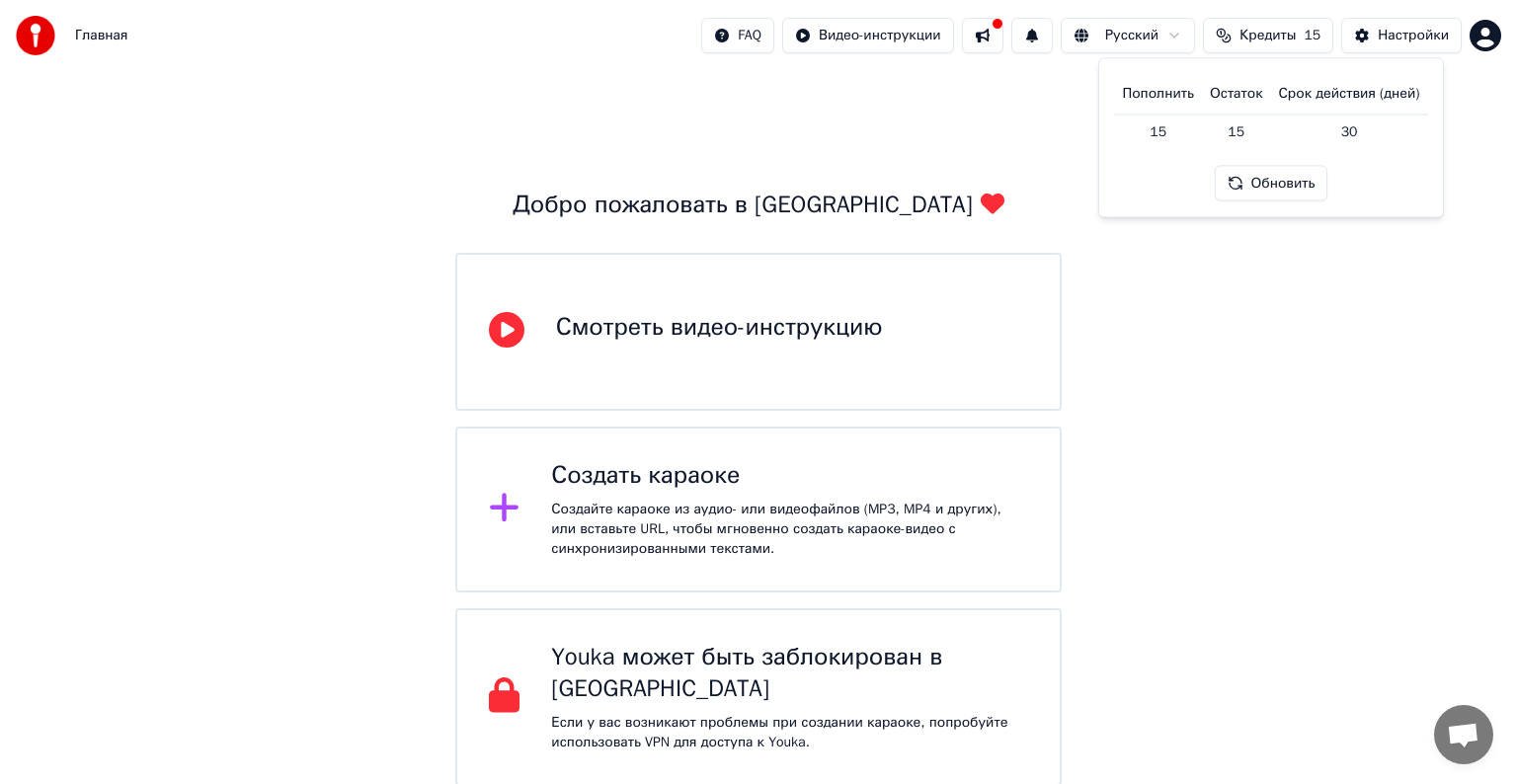 click on "Добро пожаловать в Youka Смотреть видео-инструкцию Создать караоке Создайте караоке из аудио- или видеофайлов (MP3, MP4 и других), или вставьте URL, чтобы мгновенно создать караоке-видео с синхронизированными текстами. Youka может быть заблокирован в [GEOGRAPHIC_DATA] Если у вас возникают проблемы при создании караоке, попробуйте использовать VPN для доступа к Youka." at bounding box center (758, 429) 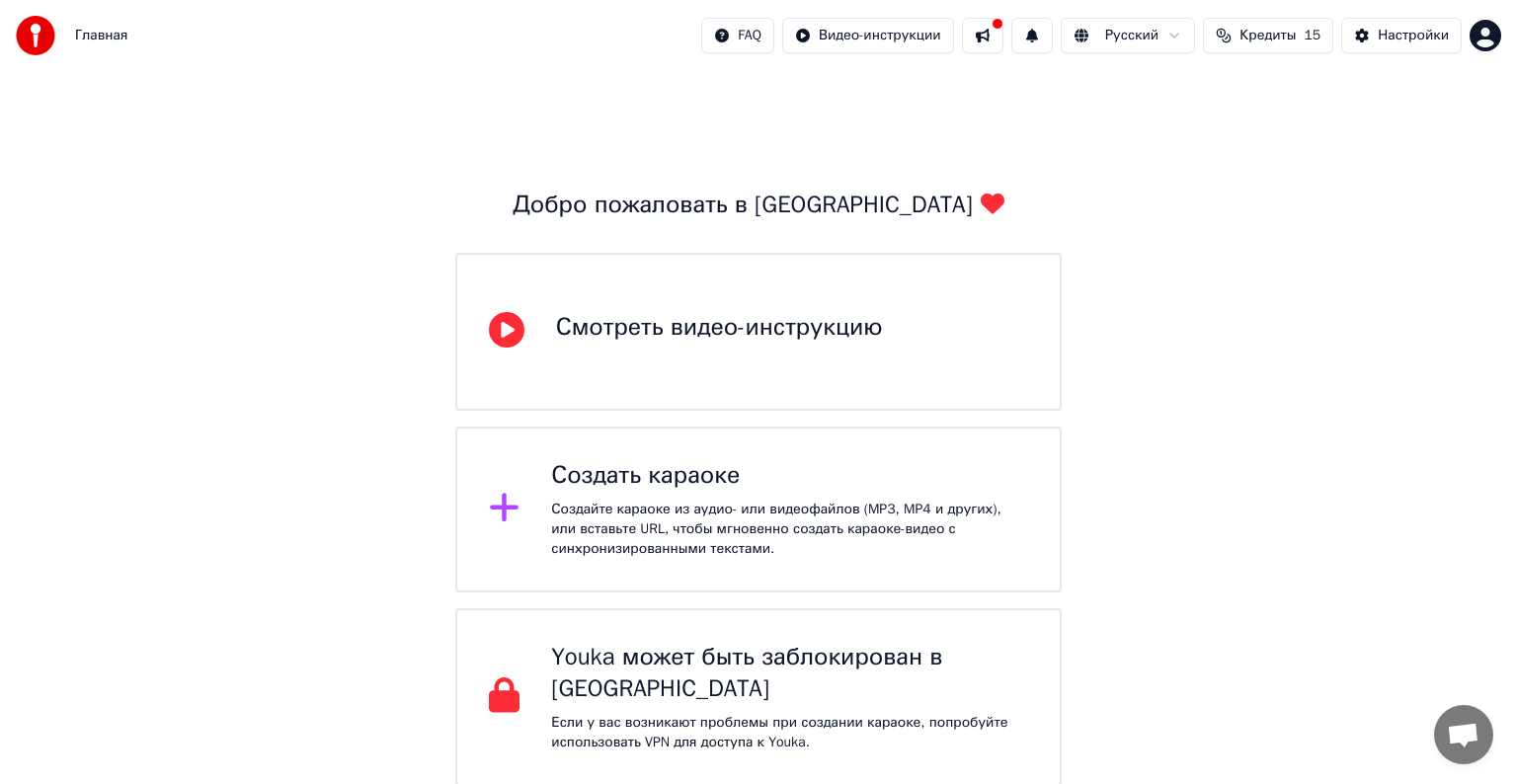 drag, startPoint x: 1516, startPoint y: 136, endPoint x: 1515, endPoint y: 427, distance: 291.0017 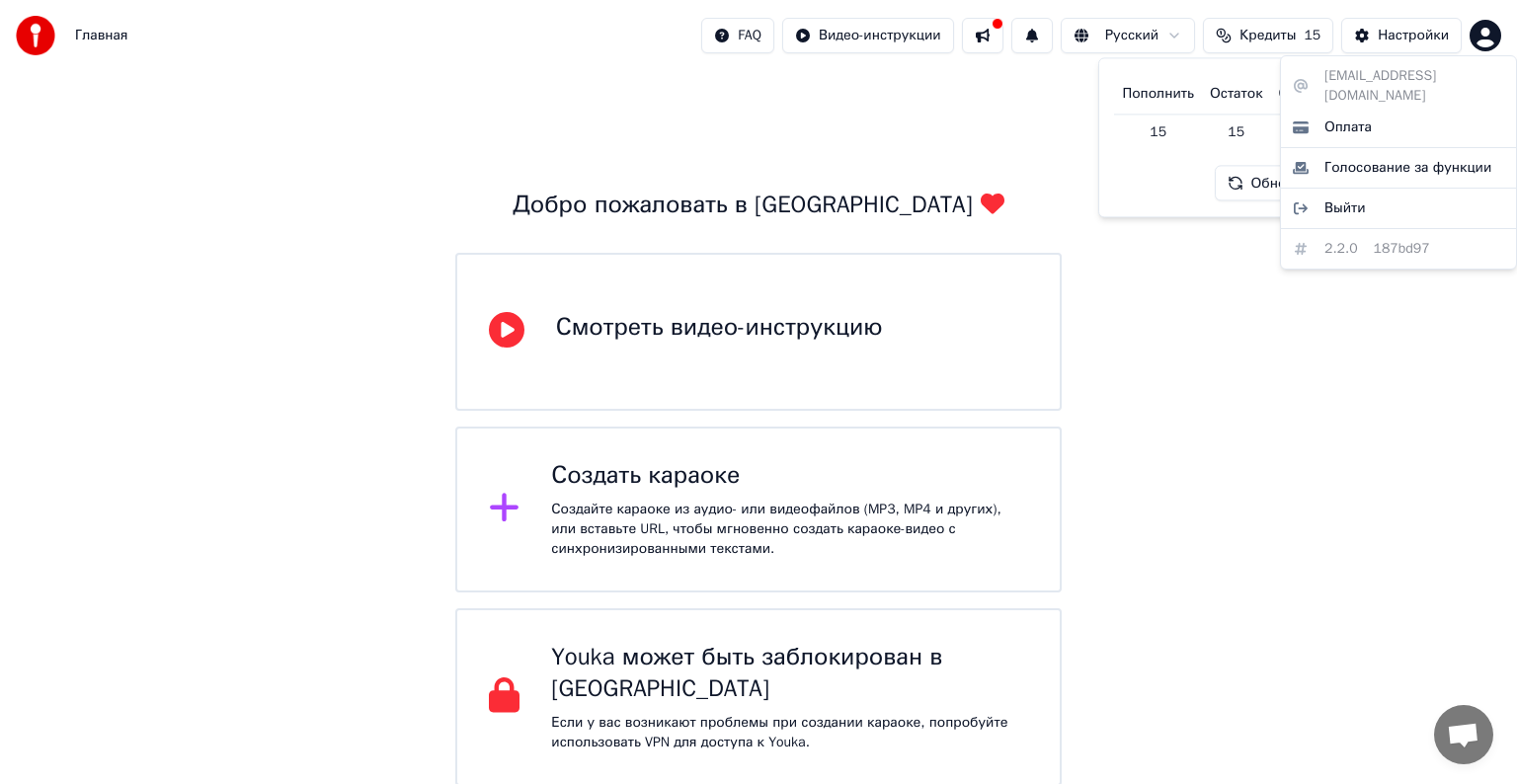 click on "Главная FAQ Видео-инструкции Русский Кредиты 15 Настройки Добро пожаловать в Youka Смотреть видео-инструкцию Создать караоке Создайте караоке из аудио- или видеофайлов (MP3, MP4 и других), или вставьте URL, чтобы мгновенно создать караоке-видео с синхронизированными текстами. Youka может быть заблокирован в [GEOGRAPHIC_DATA] Если у вас возникают проблемы при создании караоке, попробуйте использовать VPN для доступа к Youka.
Пополнить Остаток Срок действия (дней) 15 15 30 Обновить [EMAIL_ADDRESS][DOMAIN_NAME] Оплата Голосование за функции Выйти 2.2.0 187bd97" at bounding box center (758, 393) 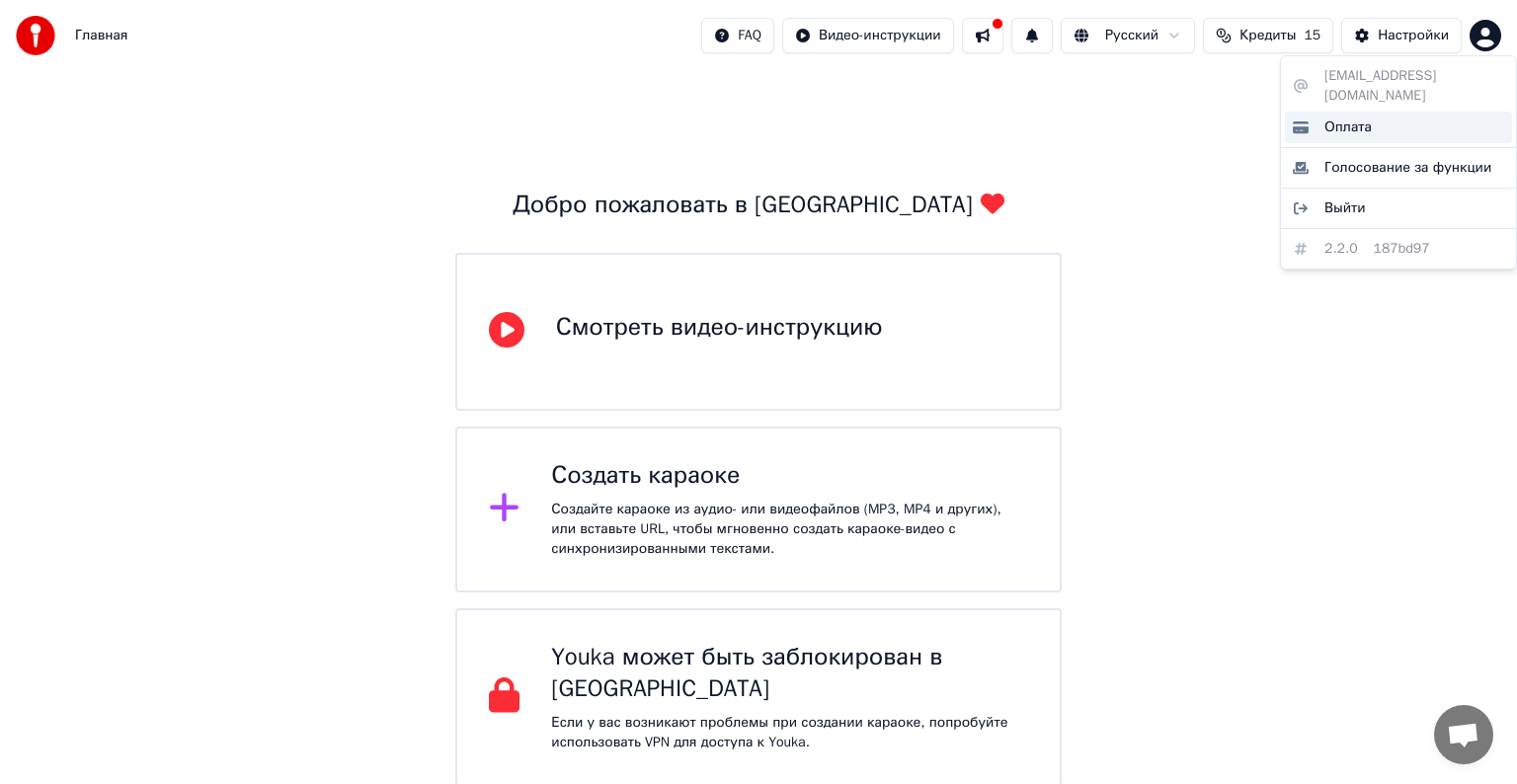 click on "Оплата" at bounding box center [1348, 127] 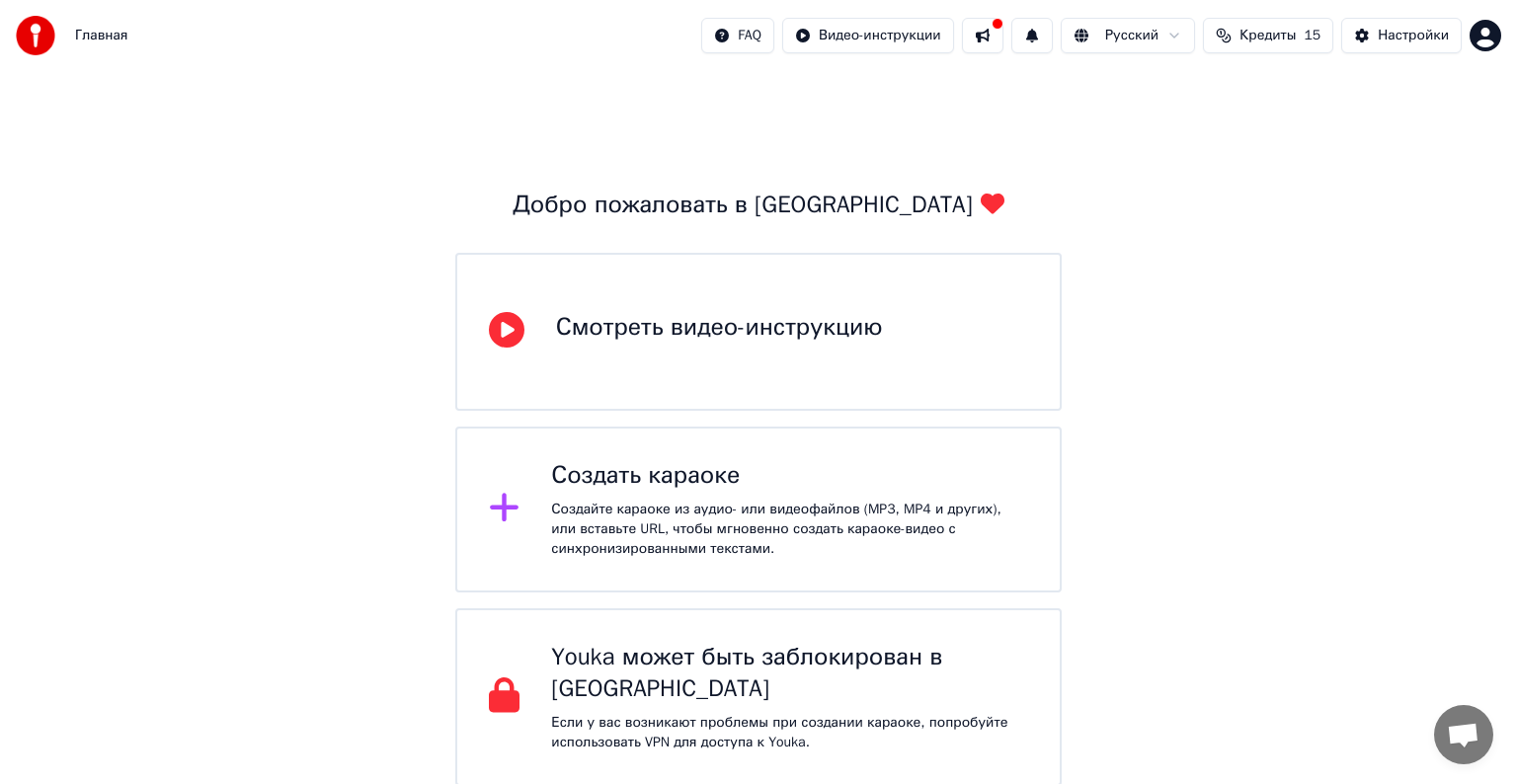 click on "Создайте караоке из аудио- или видеофайлов (MP3, MP4 и других), или вставьте URL, чтобы мгновенно создать караоке-видео с синхронизированными текстами." at bounding box center (789, 529) 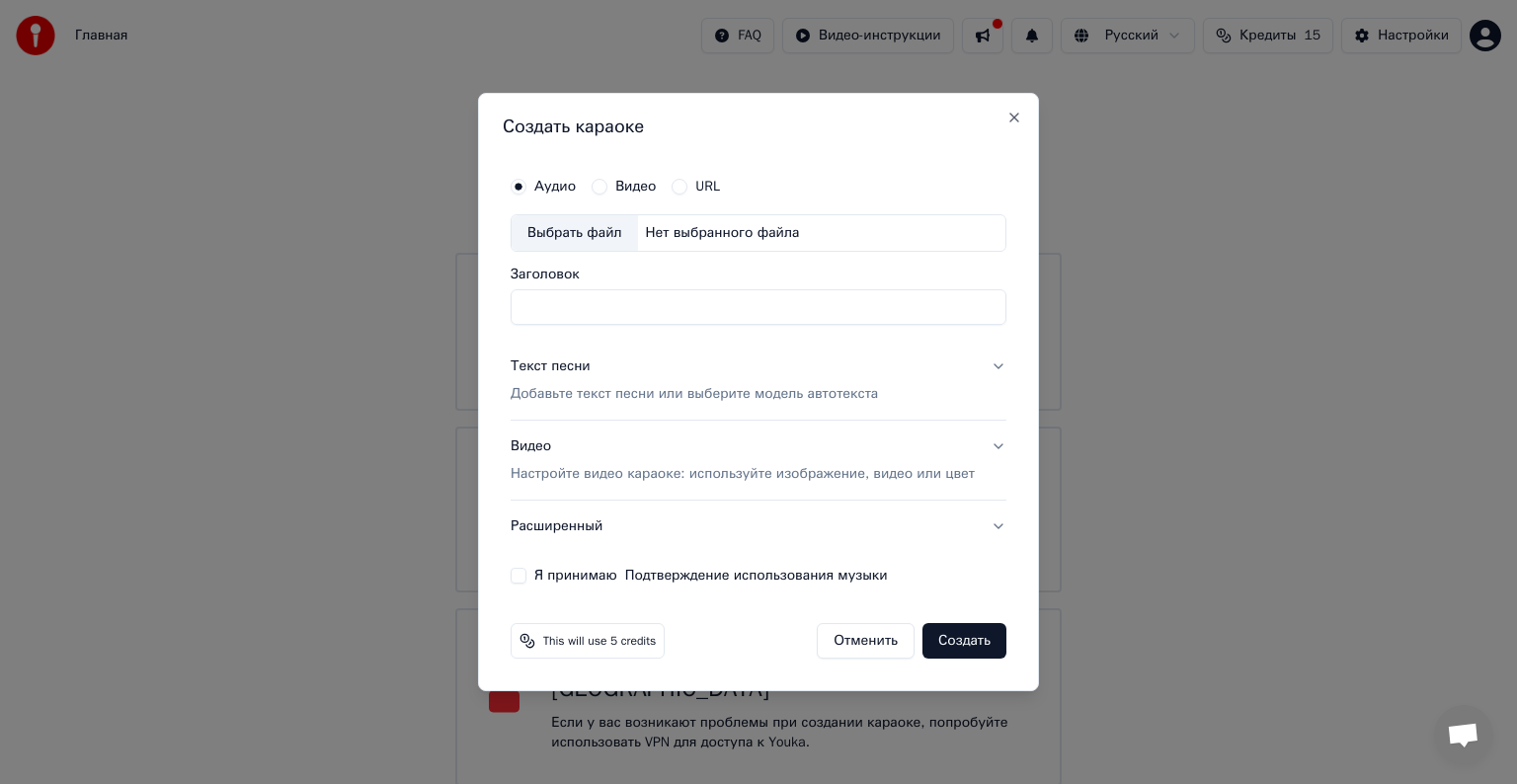 click on "Видео" at bounding box center [623, 187] 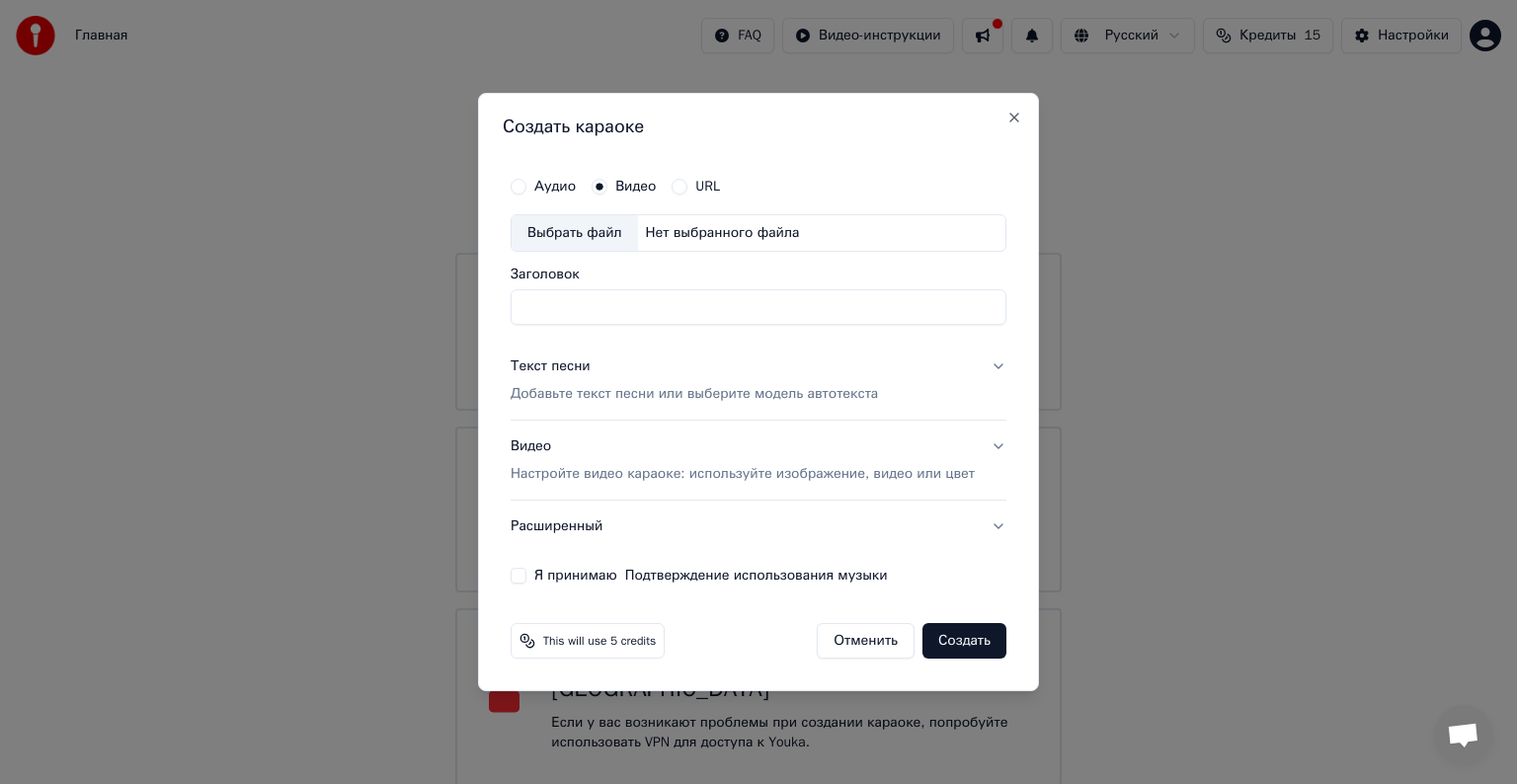 click 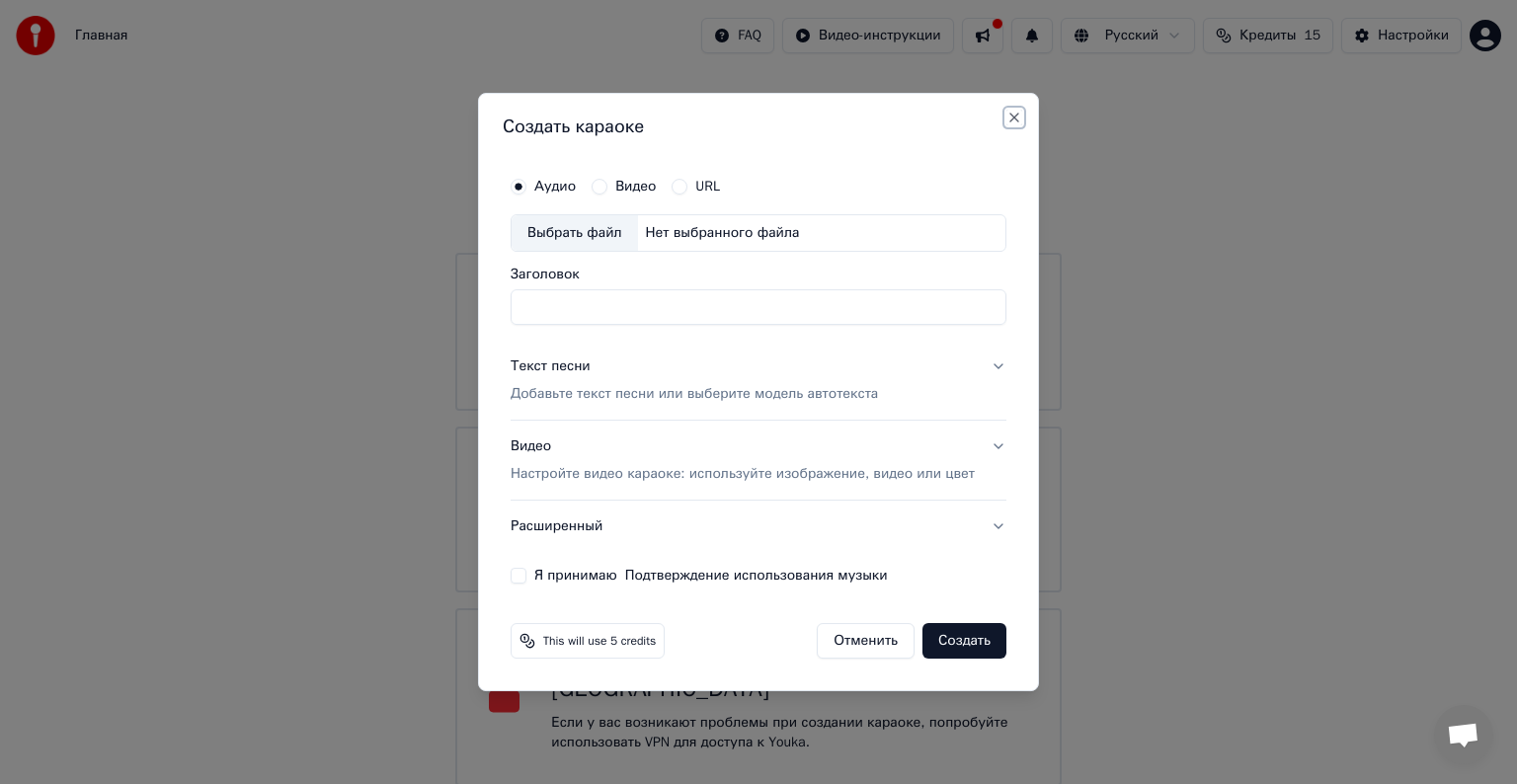 click on "Close" at bounding box center (1014, 118) 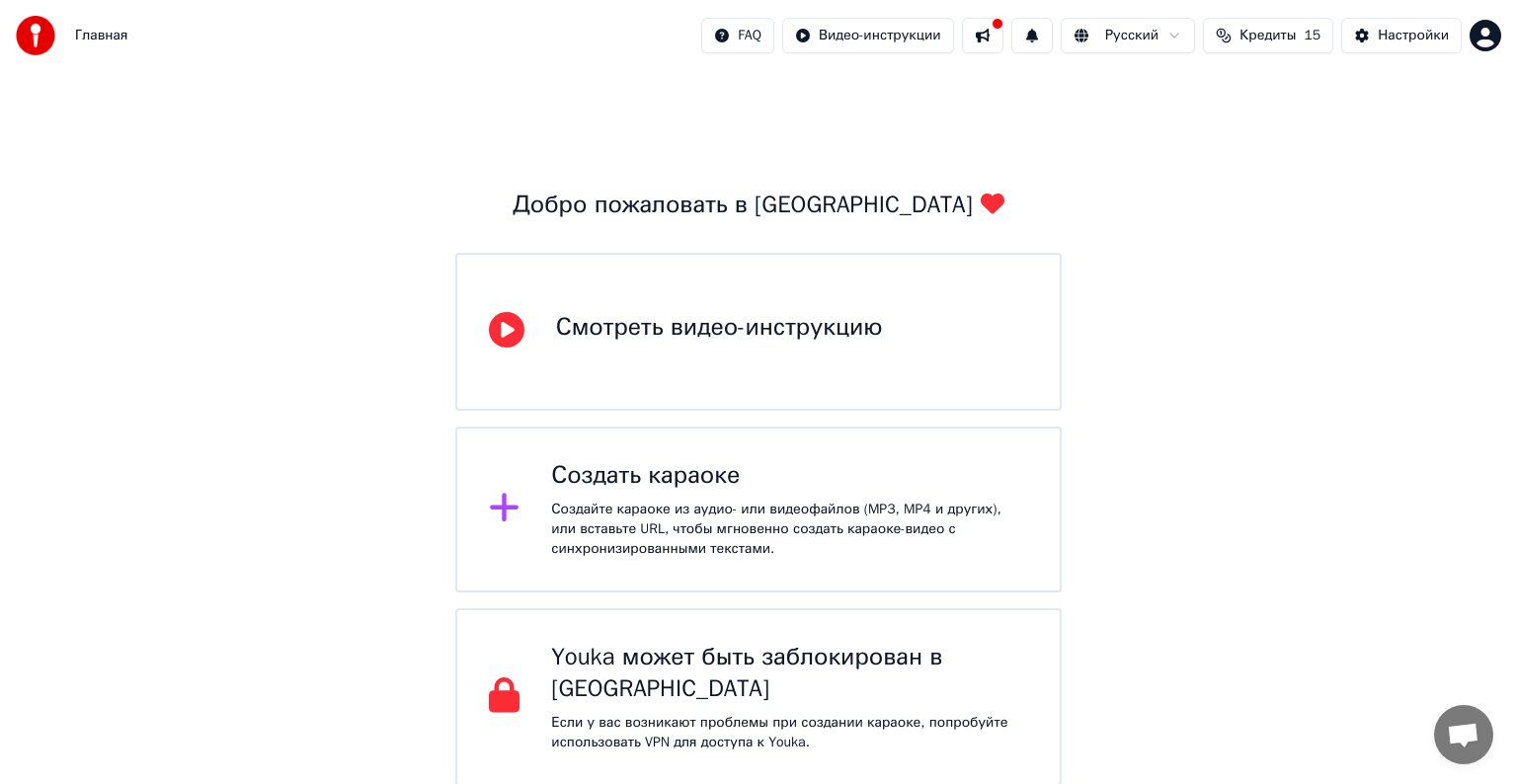click on "Кредиты" at bounding box center (1267, 36) 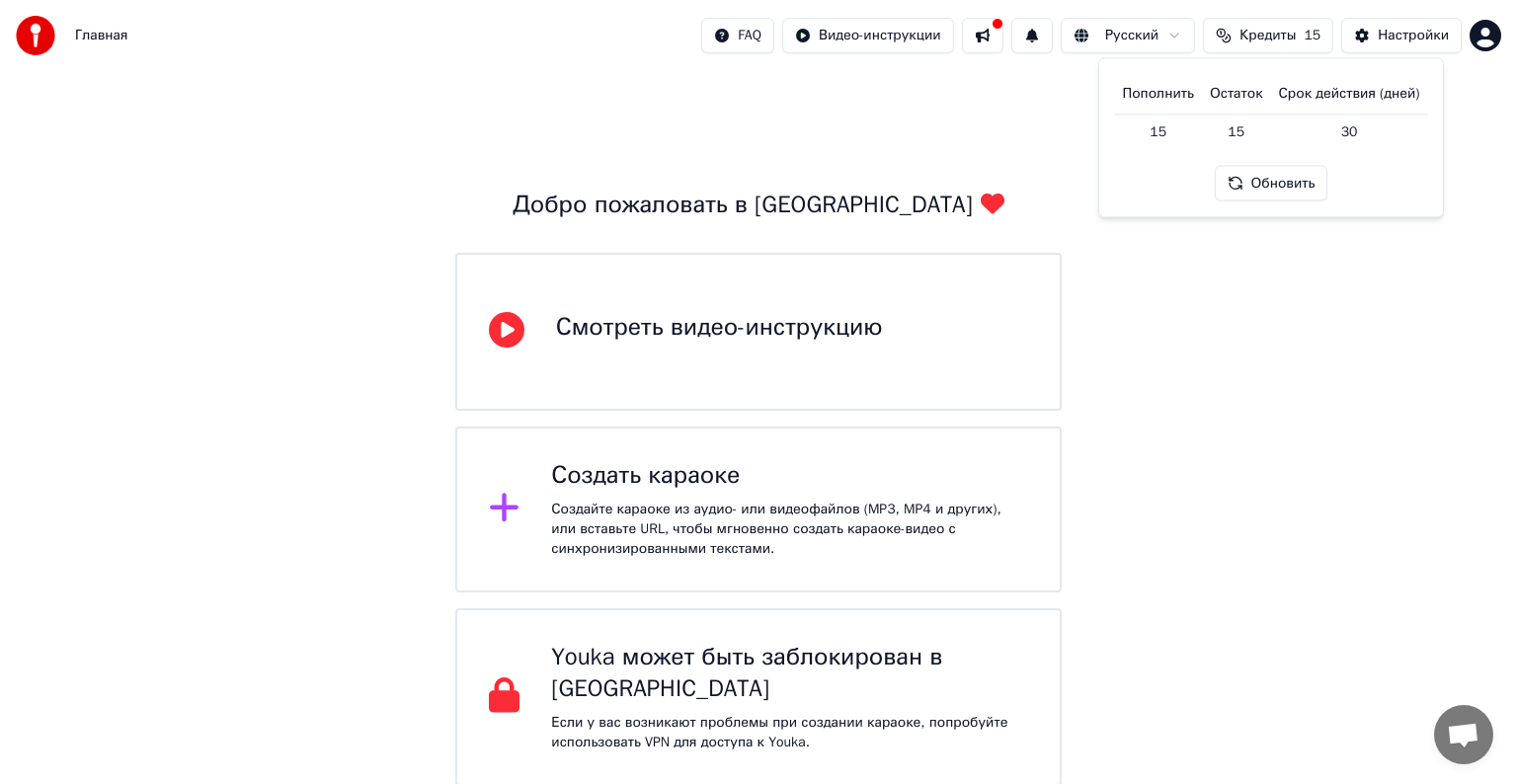click on "Обновить" at bounding box center [1271, 184] 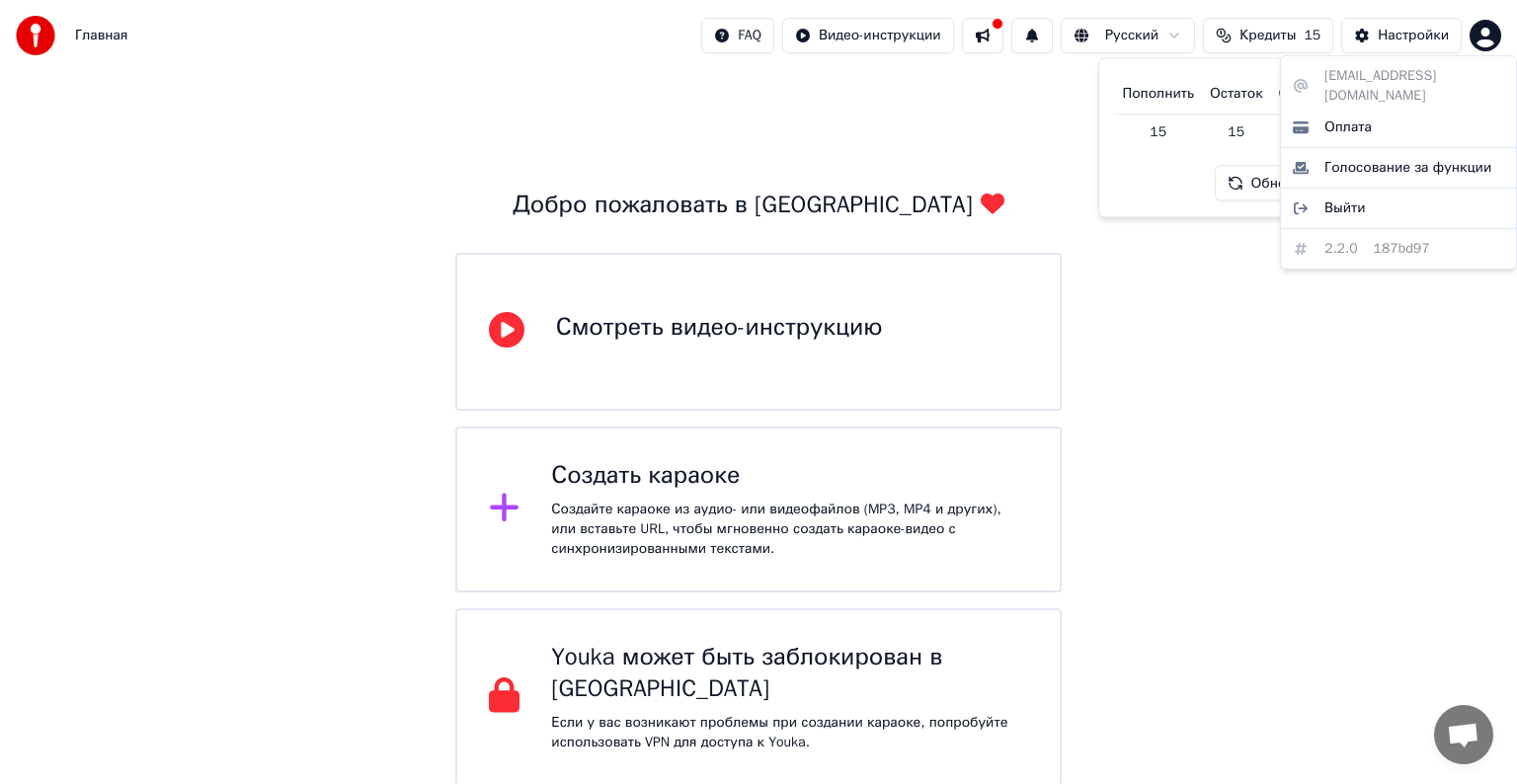 click on "Главная FAQ Видео-инструкции Русский Кредиты 15 Настройки Добро пожаловать в Youka Смотреть видео-инструкцию Создать караоке Создайте караоке из аудио- или видеофайлов (MP3, MP4 и других), или вставьте URL, чтобы мгновенно создать караоке-видео с синхронизированными текстами. Youka может быть заблокирован в [GEOGRAPHIC_DATA] Если у вас возникают проблемы при создании караоке, попробуйте использовать VPN для доступа к Youka.
Пополнить Остаток Срок действия (дней) 15 15 30 Обновить [EMAIL_ADDRESS][DOMAIN_NAME] Оплата Голосование за функции Выйти 2.2.0 187bd97" at bounding box center (758, 393) 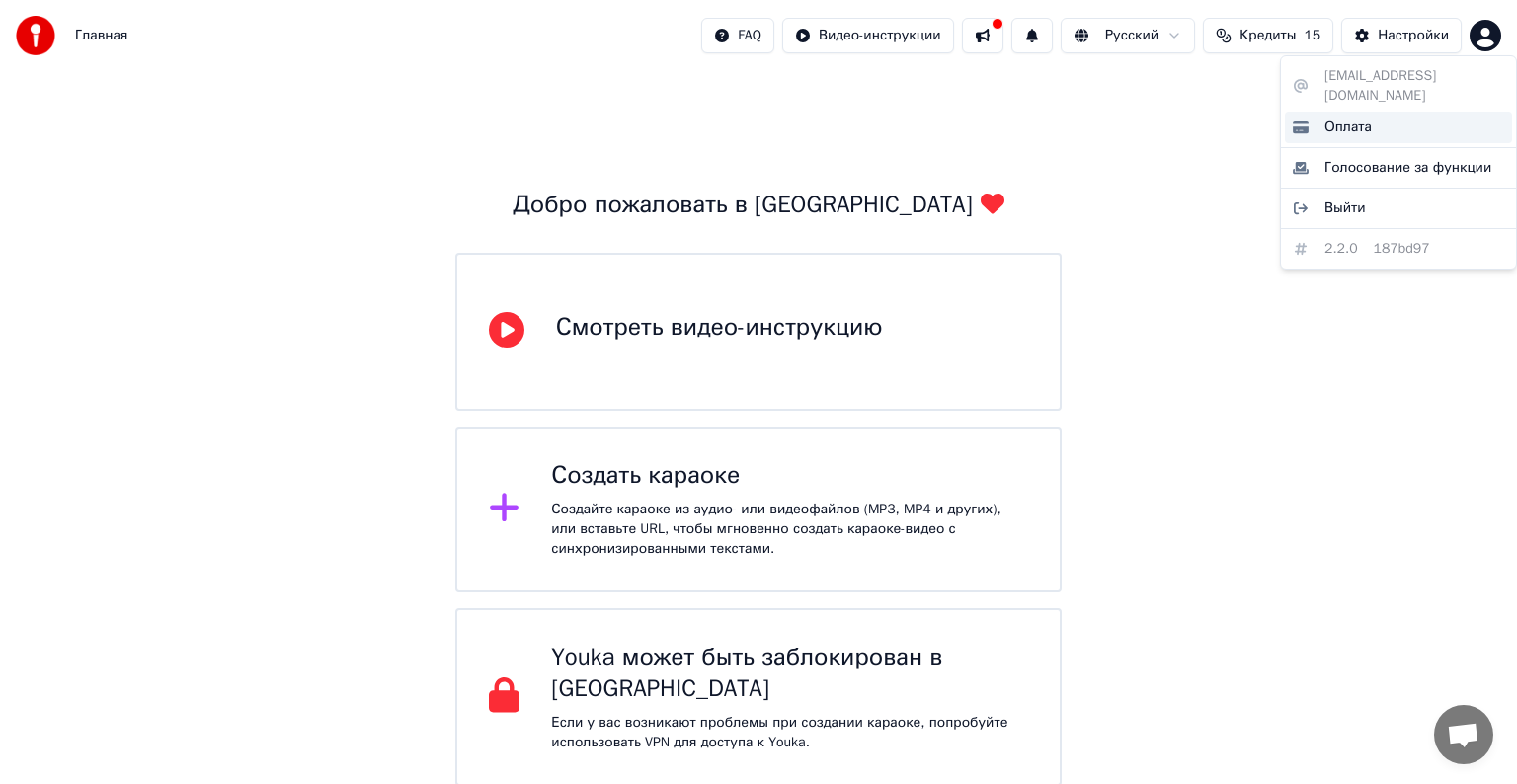 click on "Оплата" at bounding box center (1348, 127) 